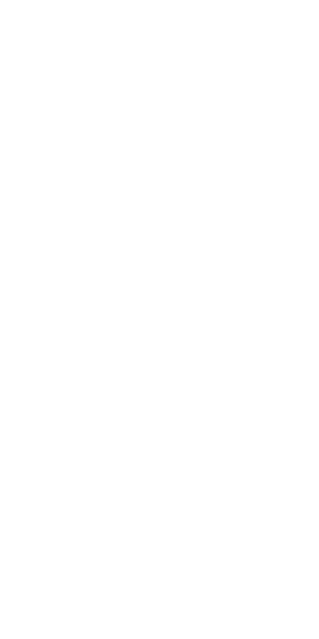 scroll, scrollTop: 0, scrollLeft: 0, axis: both 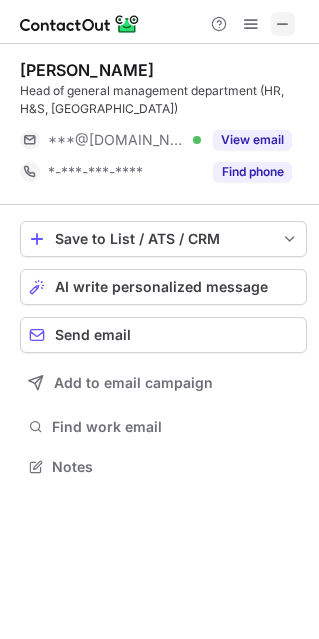 click at bounding box center [283, 24] 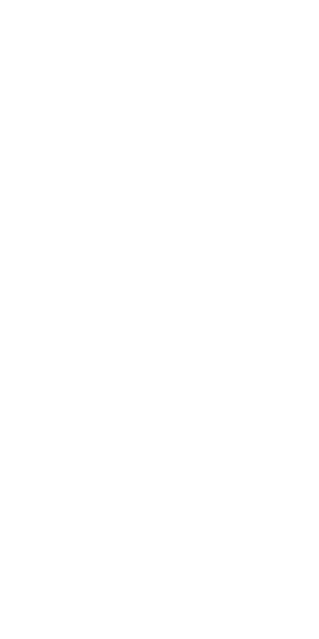 scroll, scrollTop: 0, scrollLeft: 0, axis: both 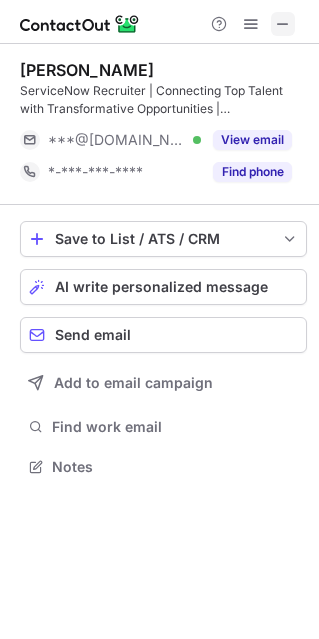 click at bounding box center (283, 24) 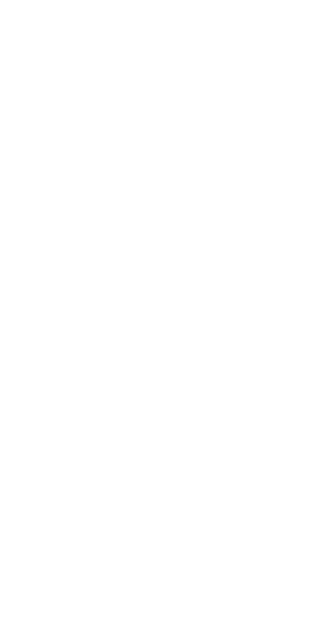 scroll, scrollTop: 0, scrollLeft: 0, axis: both 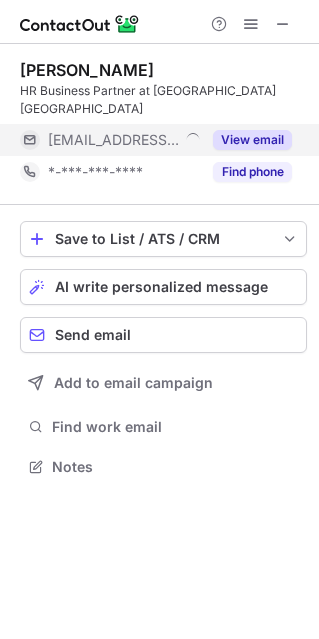 click on "View email" at bounding box center (246, 140) 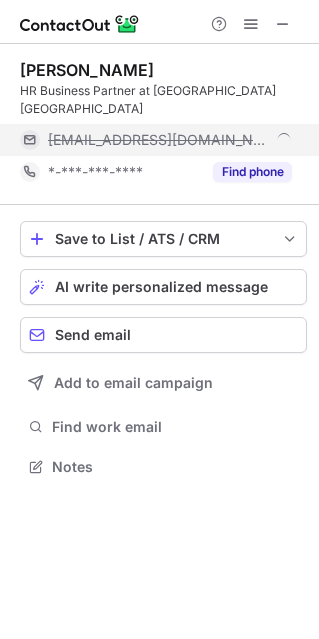 scroll, scrollTop: 10, scrollLeft: 10, axis: both 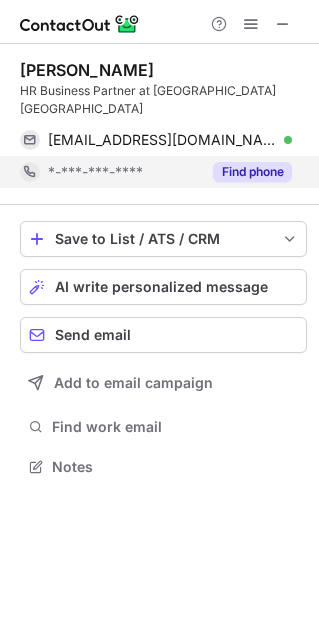 click on "Save to List / ATS / CRM List Select Lever Connect Greenhouse Connect Salesforce Connect Hubspot Connect Bullhorn Connect Zapier (100+ Applications) Connect Request a new integration AI write personalized message Send email Add to email campaign Find work email Notes" at bounding box center (163, 351) 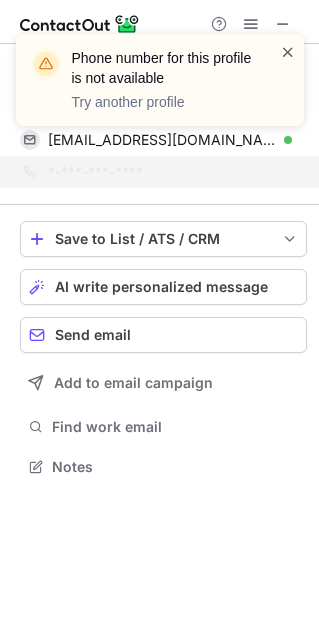 click at bounding box center (288, 52) 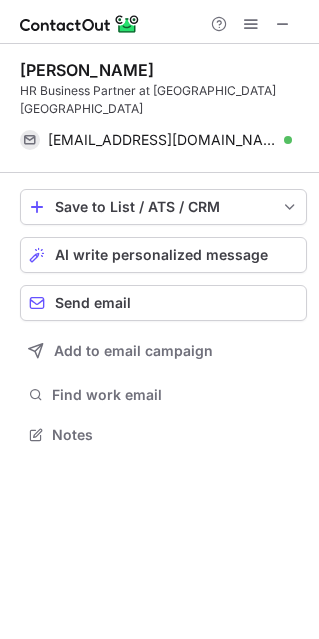 scroll, scrollTop: 402, scrollLeft: 319, axis: both 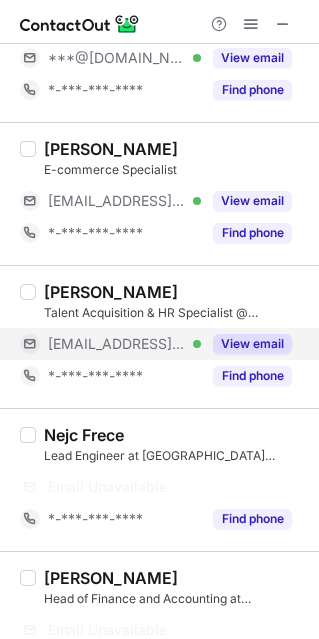 click on "View email" at bounding box center (252, 344) 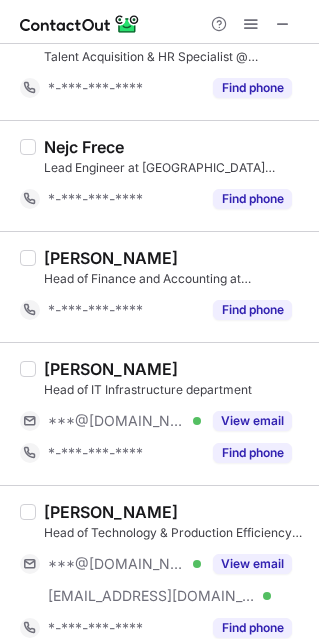 scroll, scrollTop: 400, scrollLeft: 0, axis: vertical 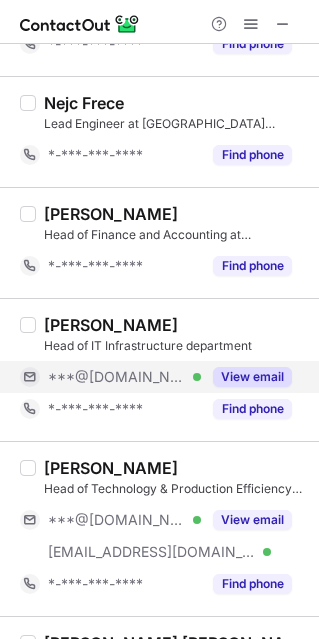 click on "View email" at bounding box center [252, 377] 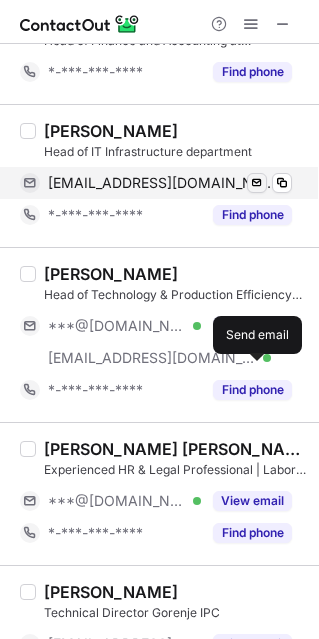 scroll, scrollTop: 600, scrollLeft: 0, axis: vertical 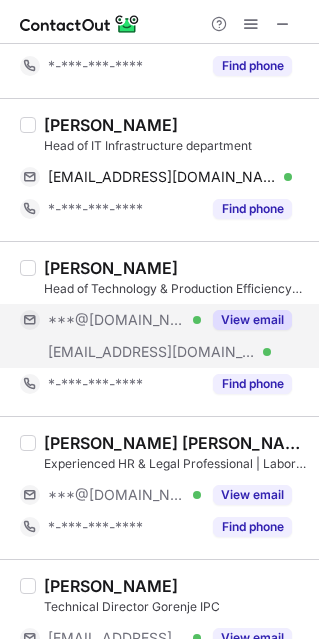 click on "View email" at bounding box center [252, 320] 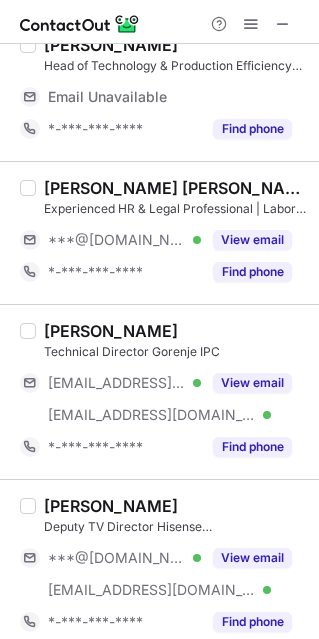 scroll, scrollTop: 834, scrollLeft: 0, axis: vertical 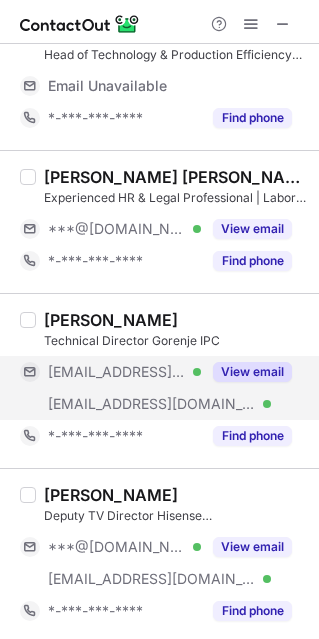 click on "View email" at bounding box center (252, 372) 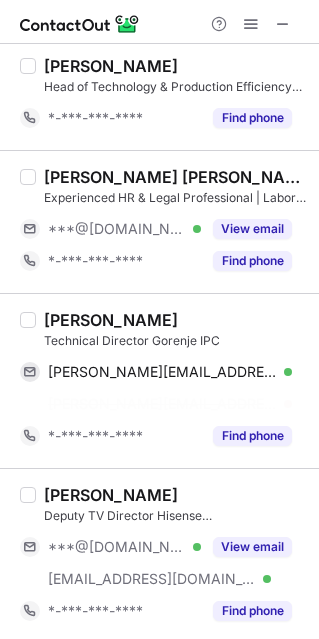 scroll, scrollTop: 770, scrollLeft: 0, axis: vertical 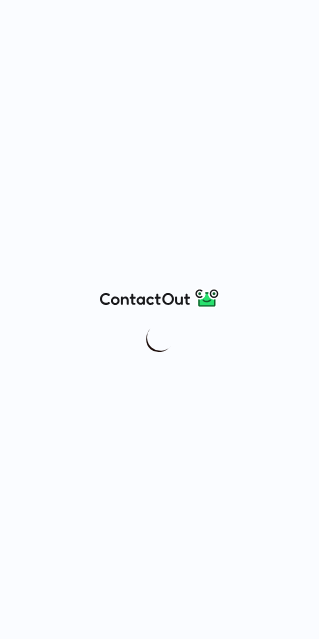 click at bounding box center [159, 319] 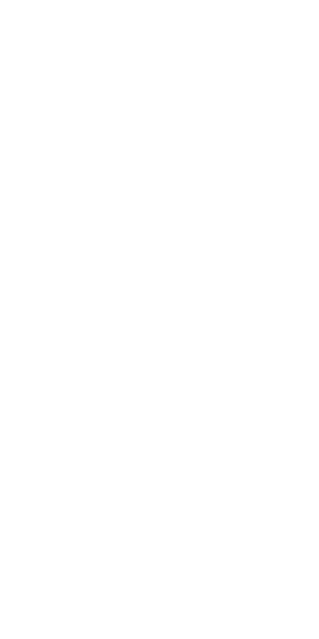 scroll, scrollTop: 0, scrollLeft: 0, axis: both 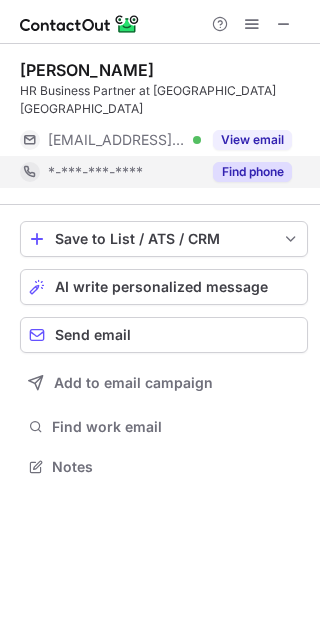 click on "Find phone" at bounding box center (252, 172) 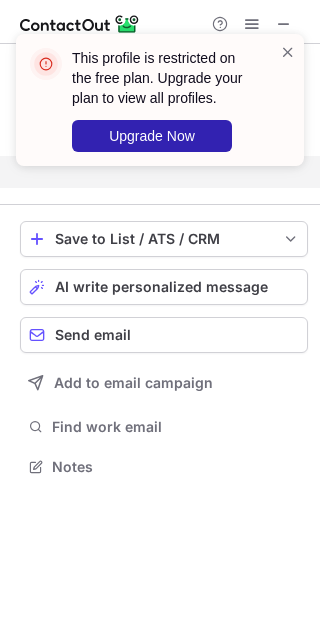 scroll, scrollTop: 402, scrollLeft: 320, axis: both 